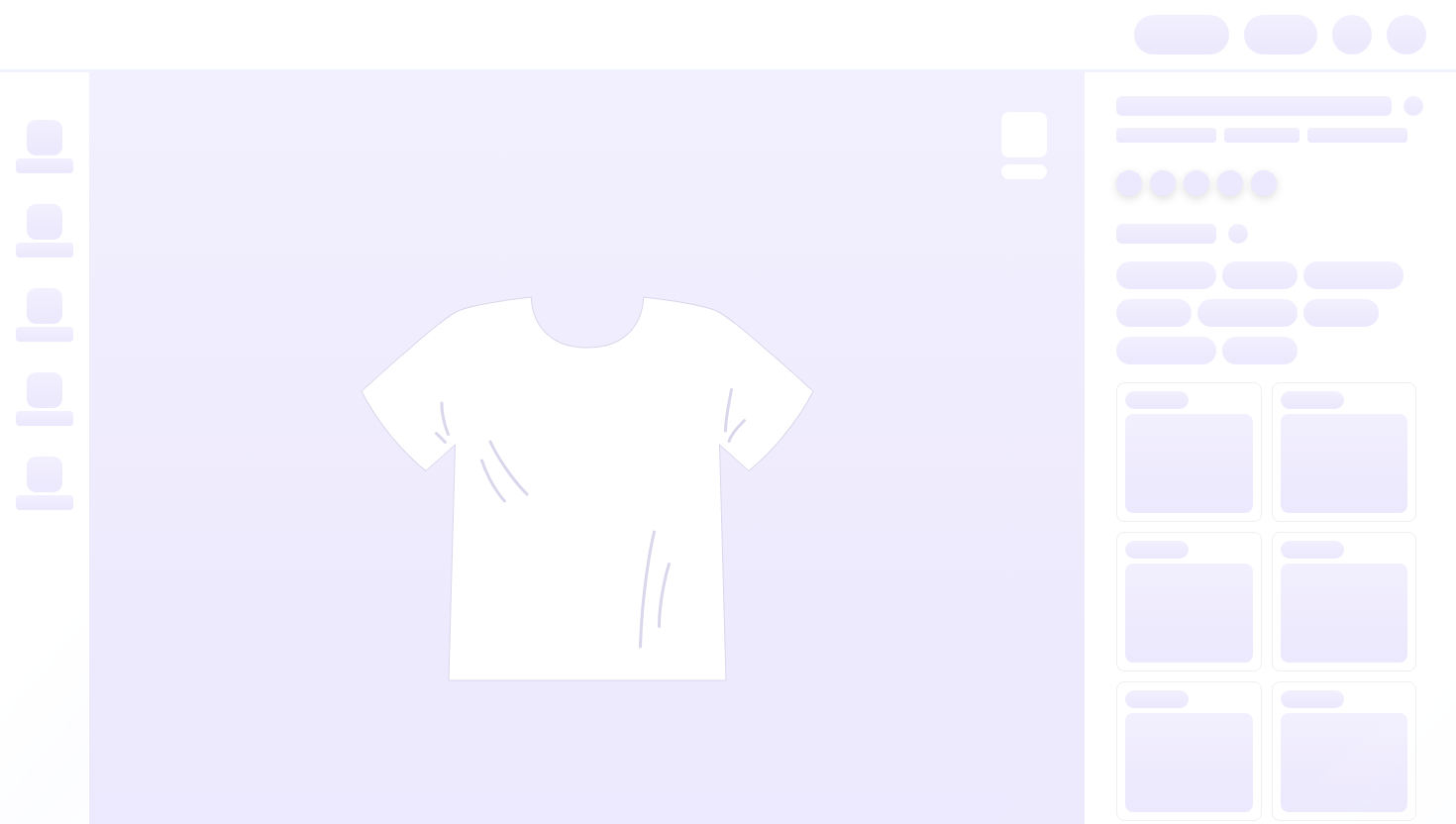scroll, scrollTop: 0, scrollLeft: 0, axis: both 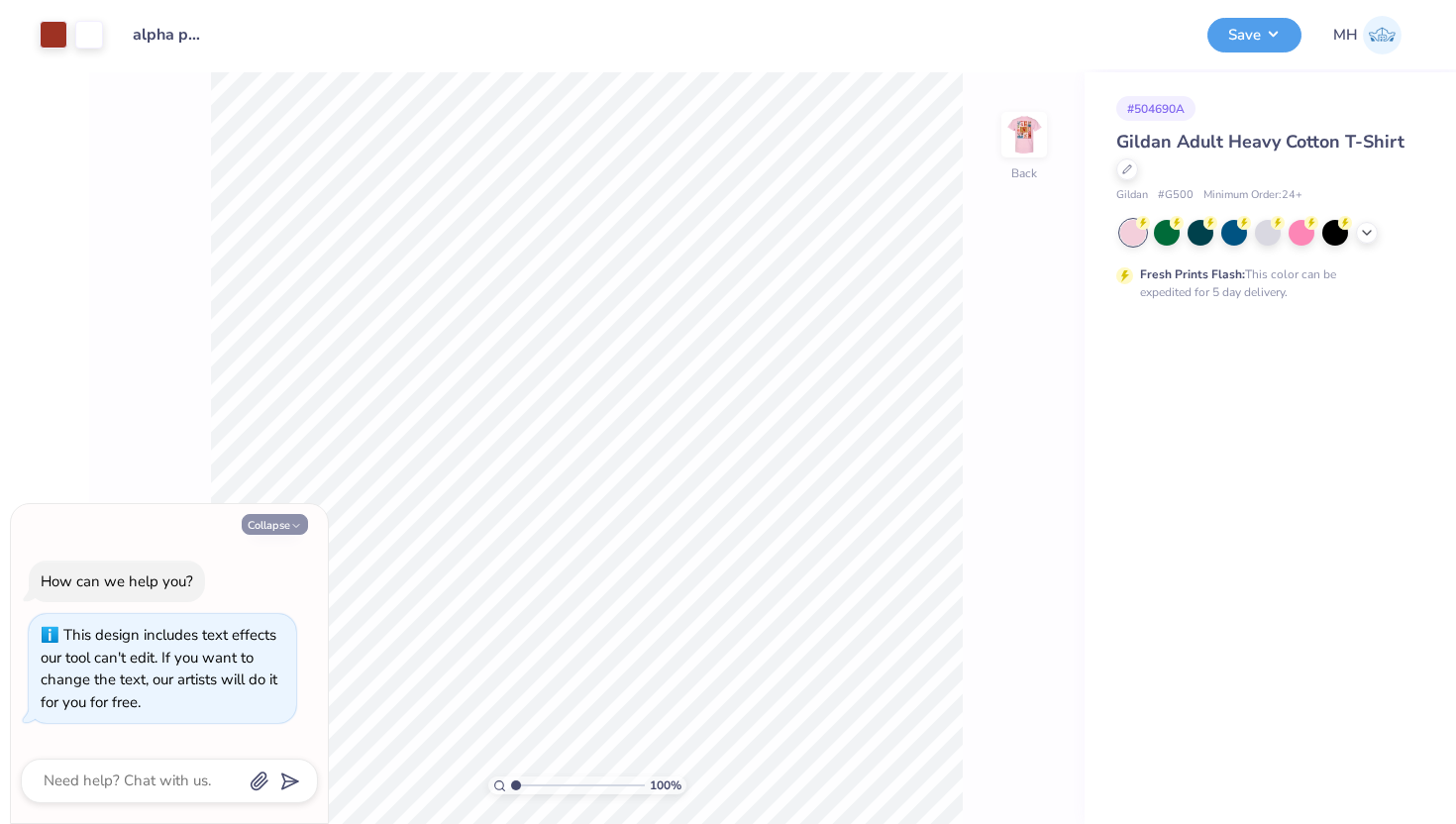 click on "Collapse" at bounding box center [274, 524] 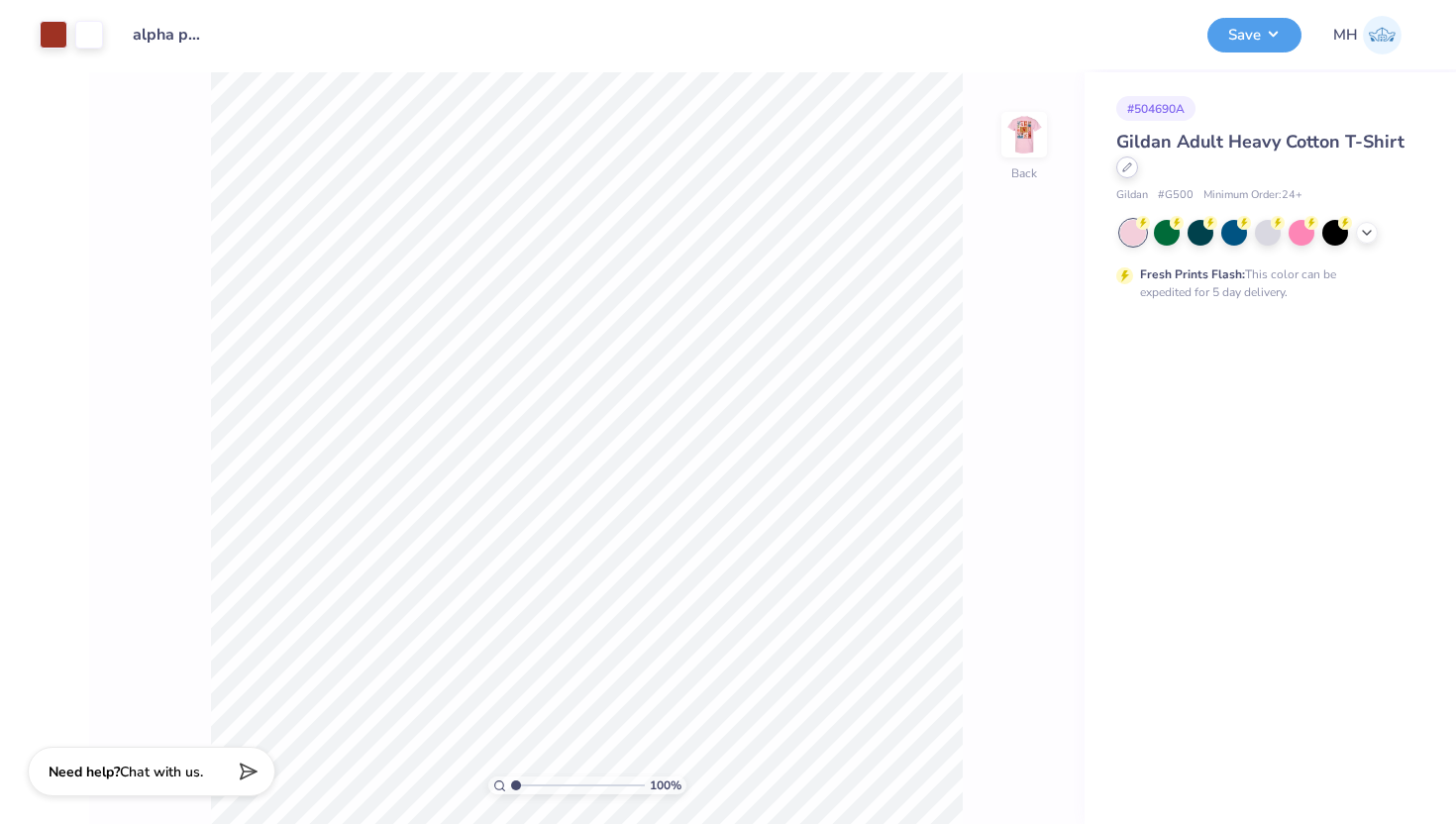 click 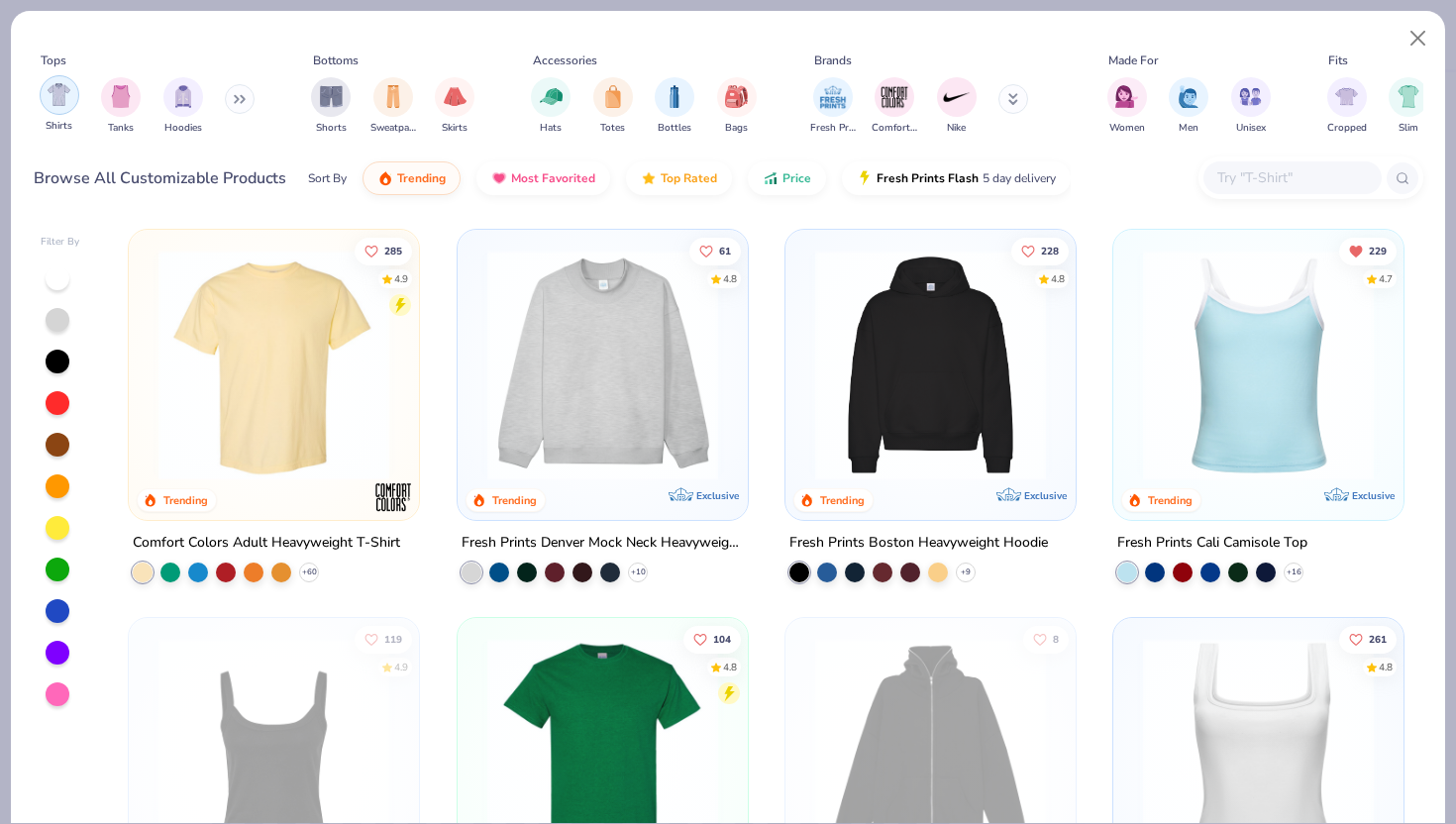click at bounding box center [59, 95] 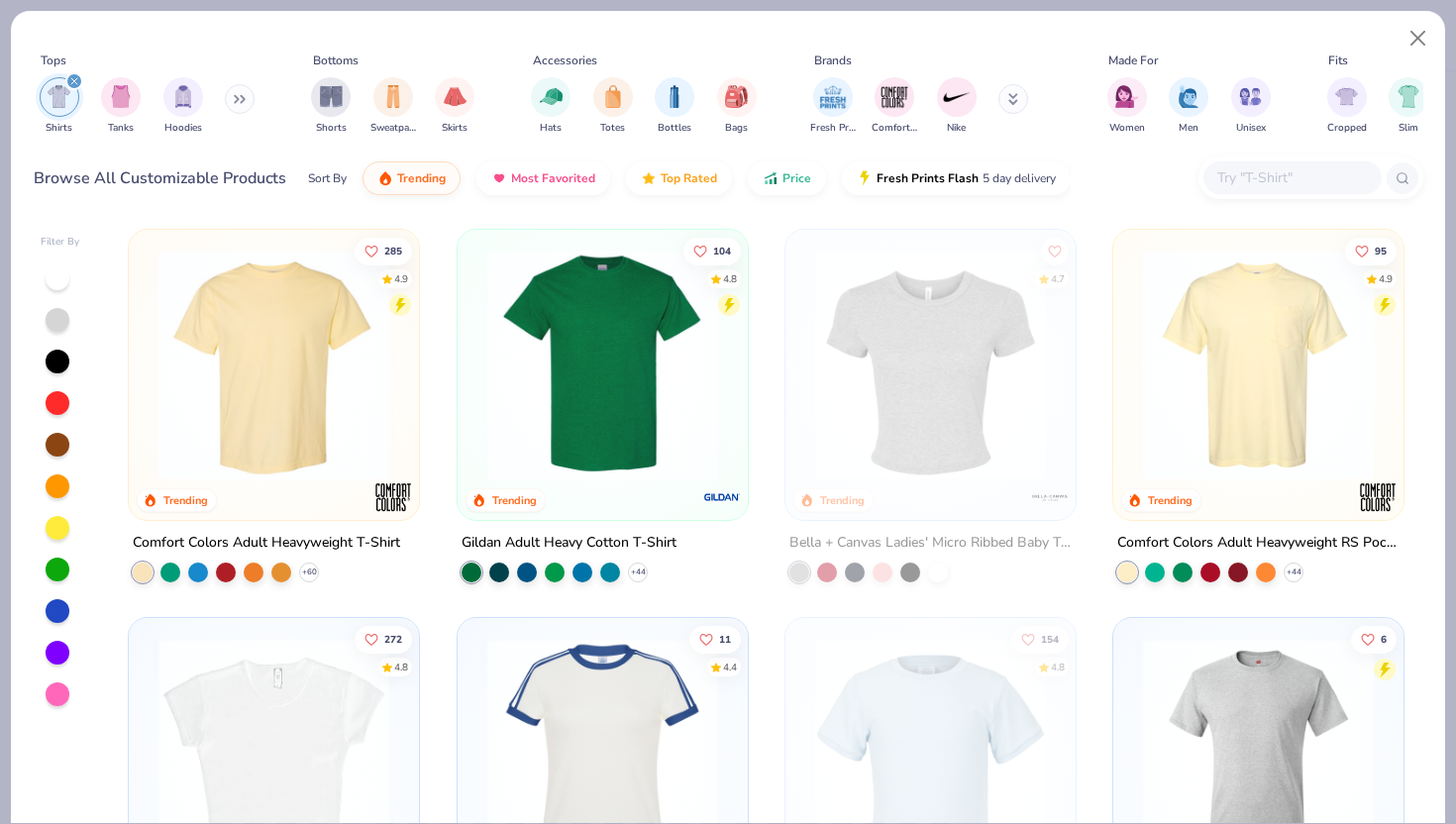 click at bounding box center [57, 694] 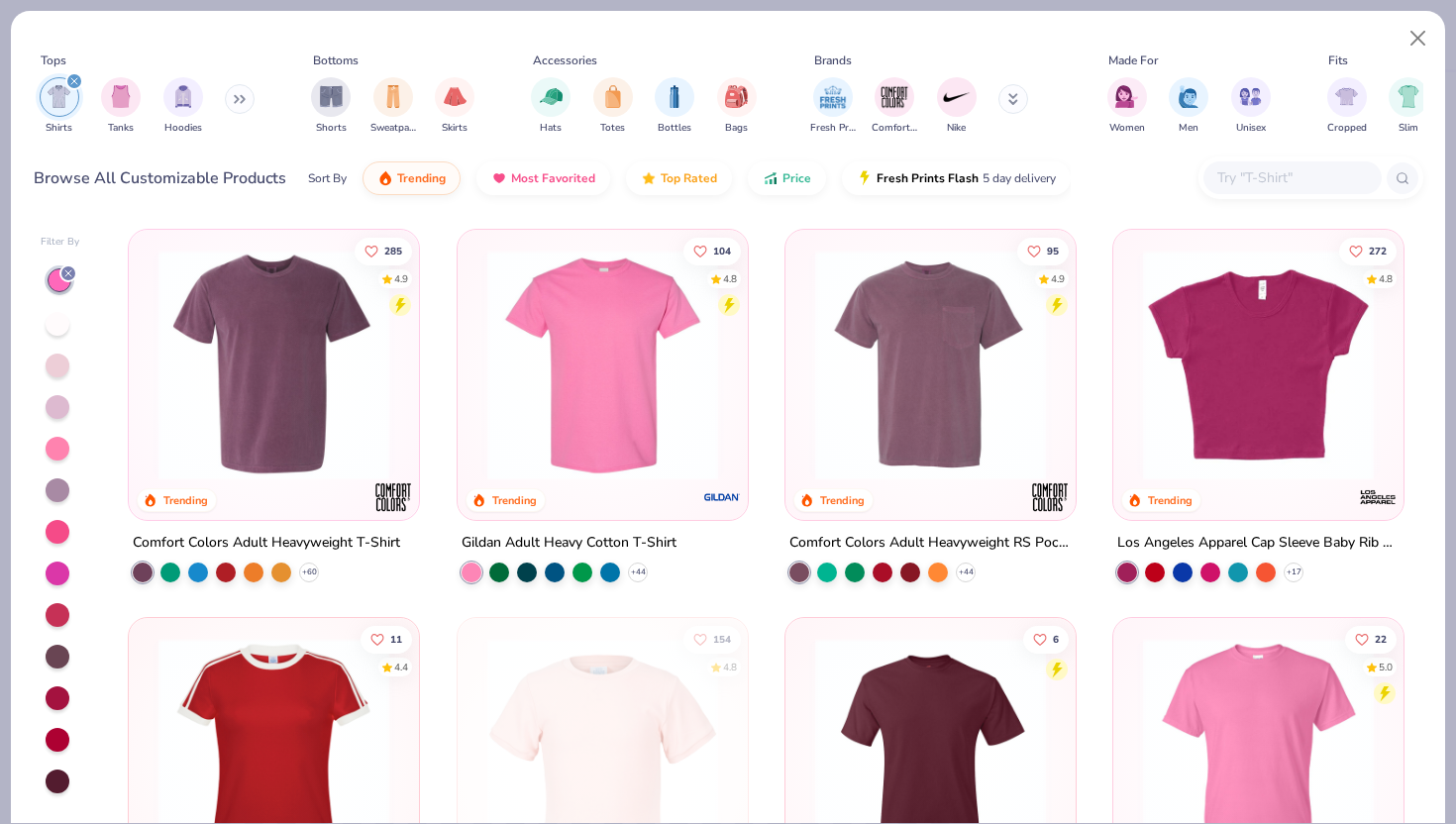 click at bounding box center [57, 740] 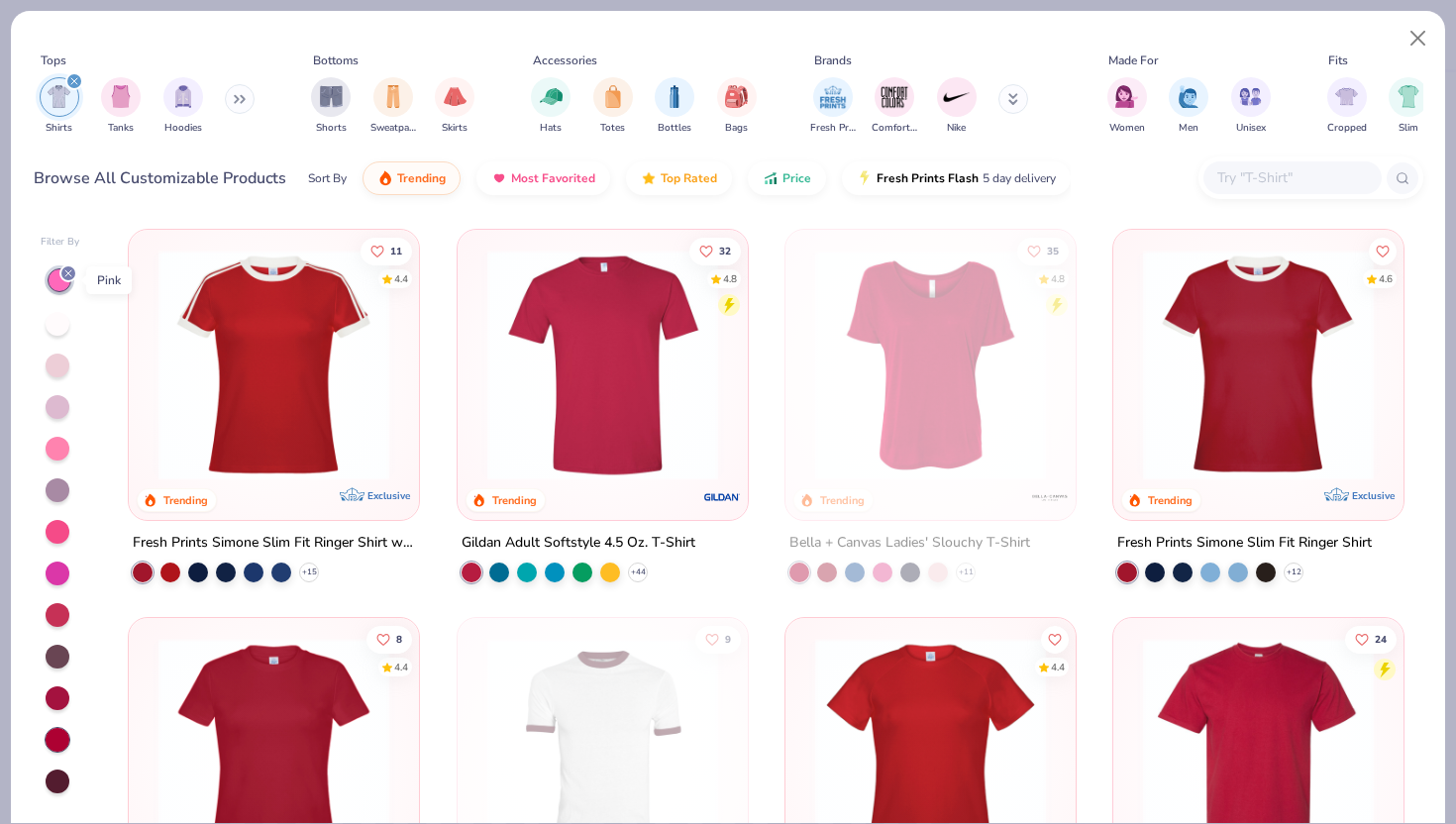 click at bounding box center (59, 280) 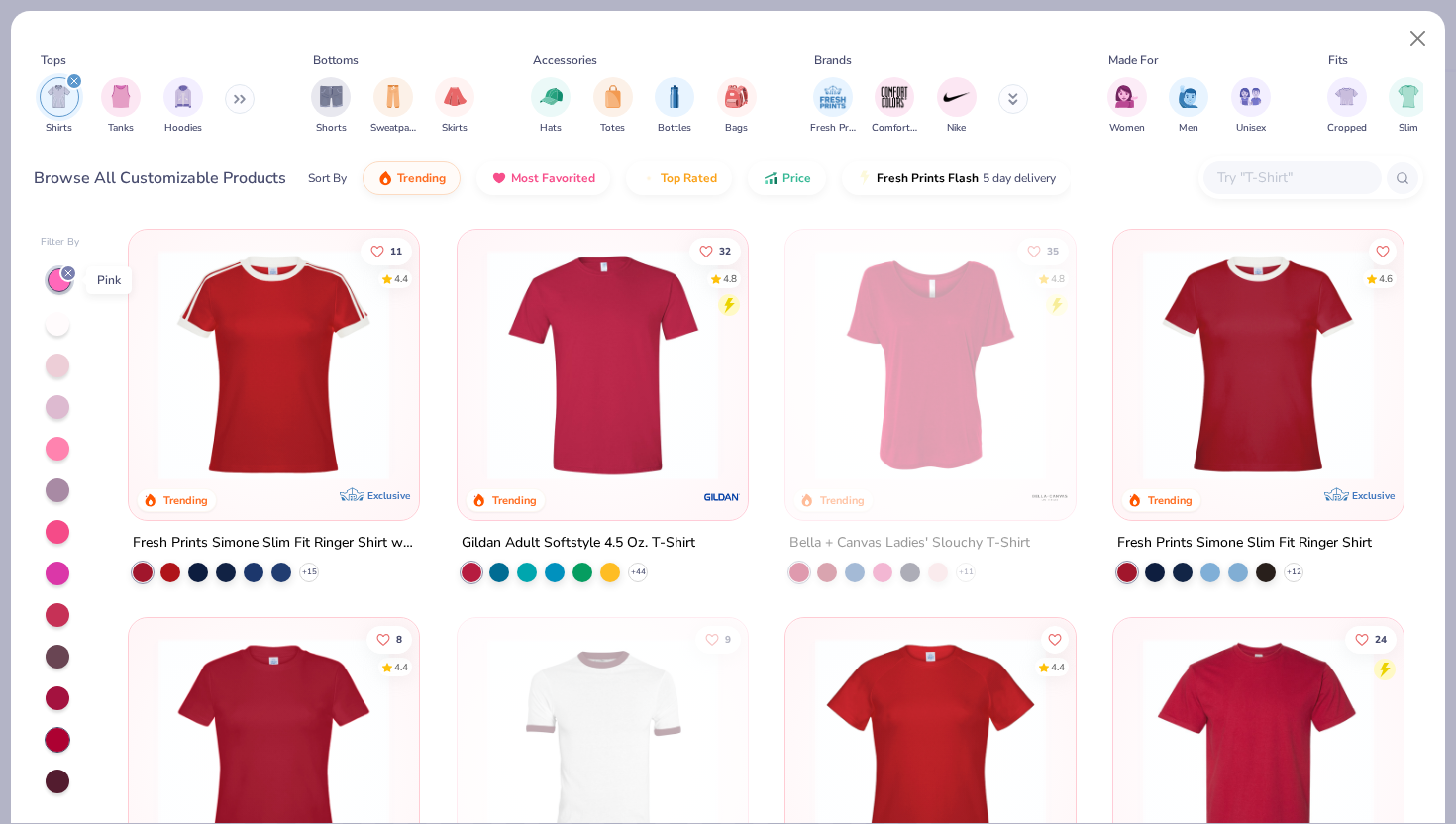 click at bounding box center [59, 280] 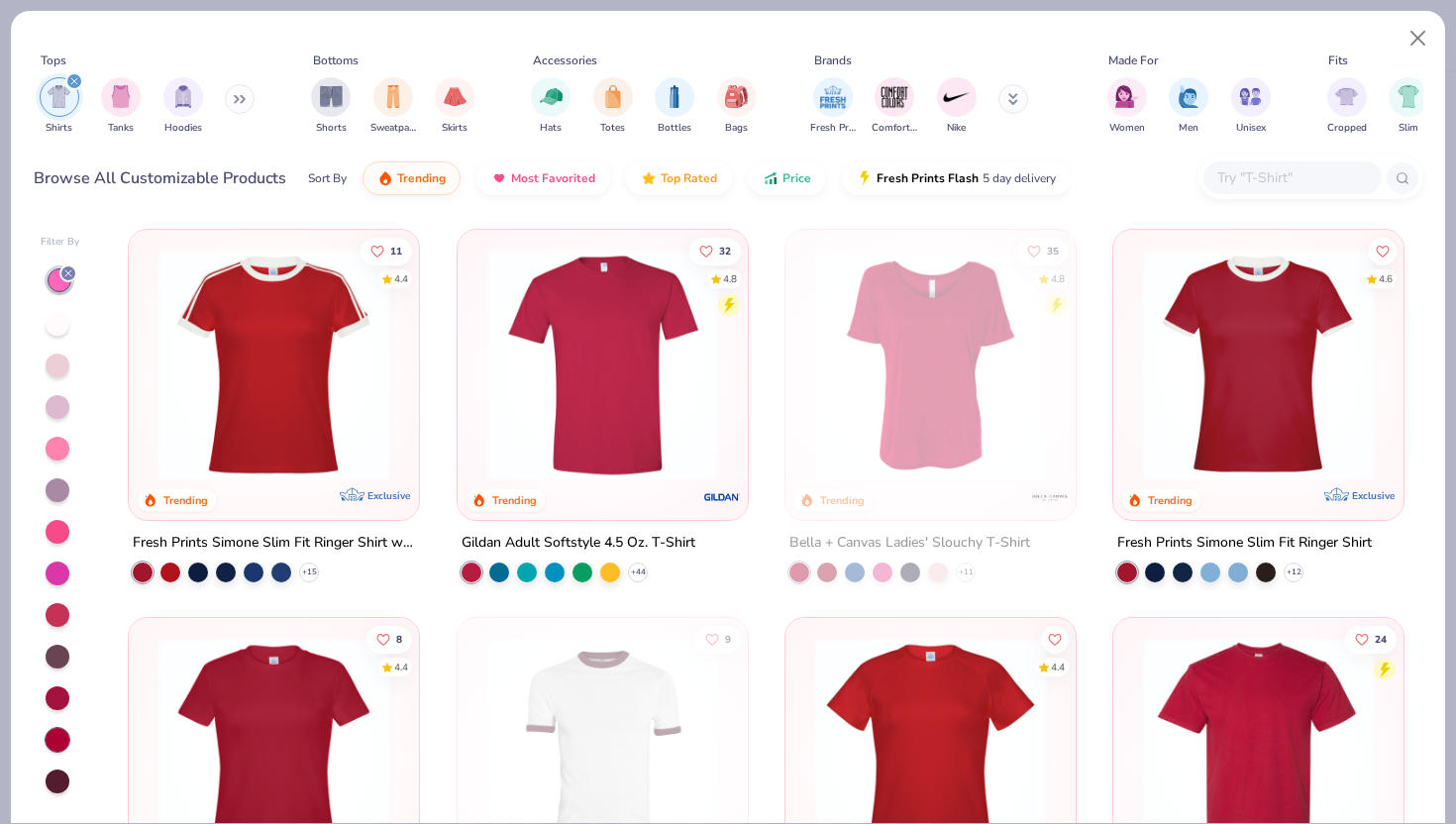 click 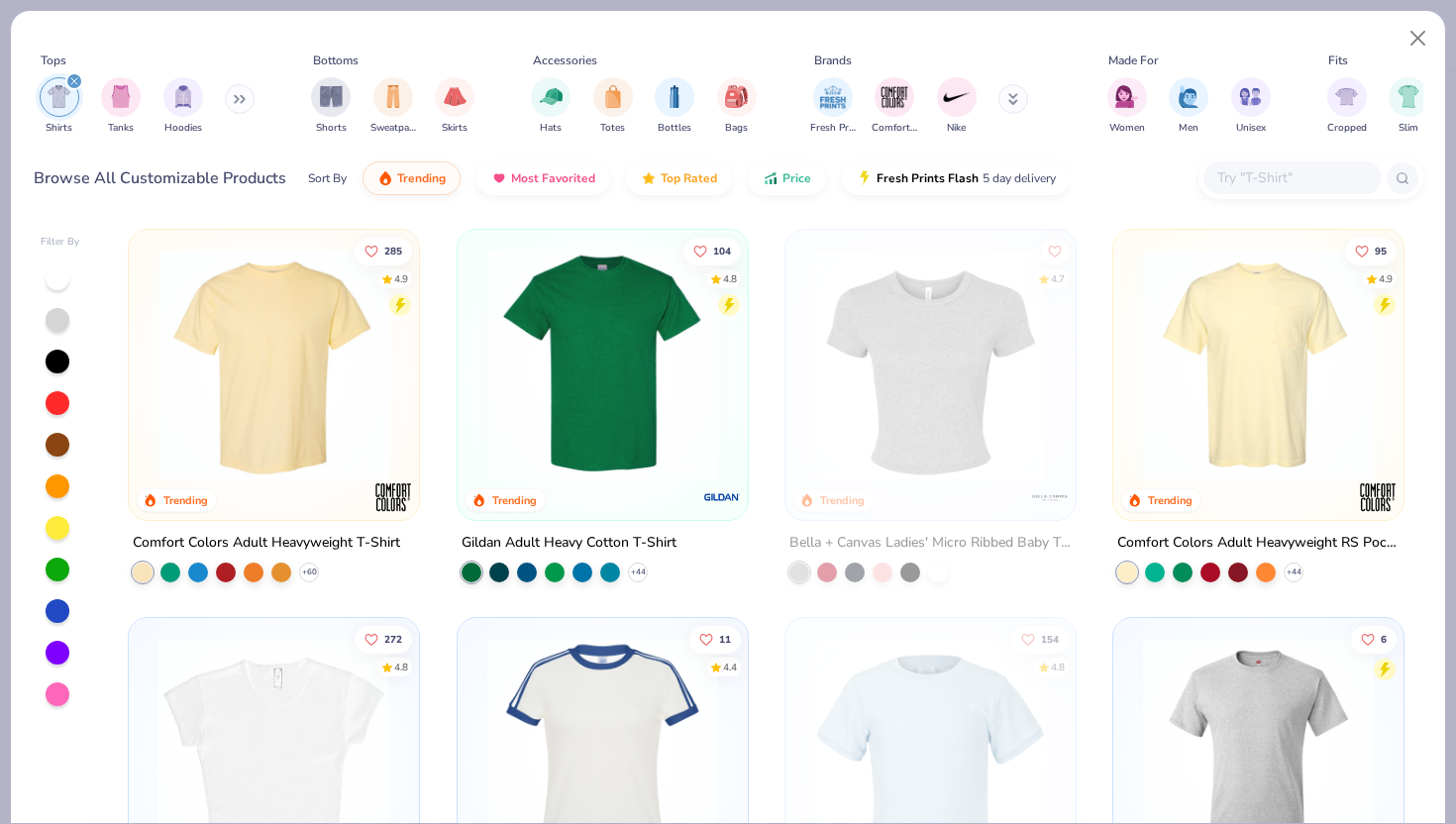 click at bounding box center (60, 486) 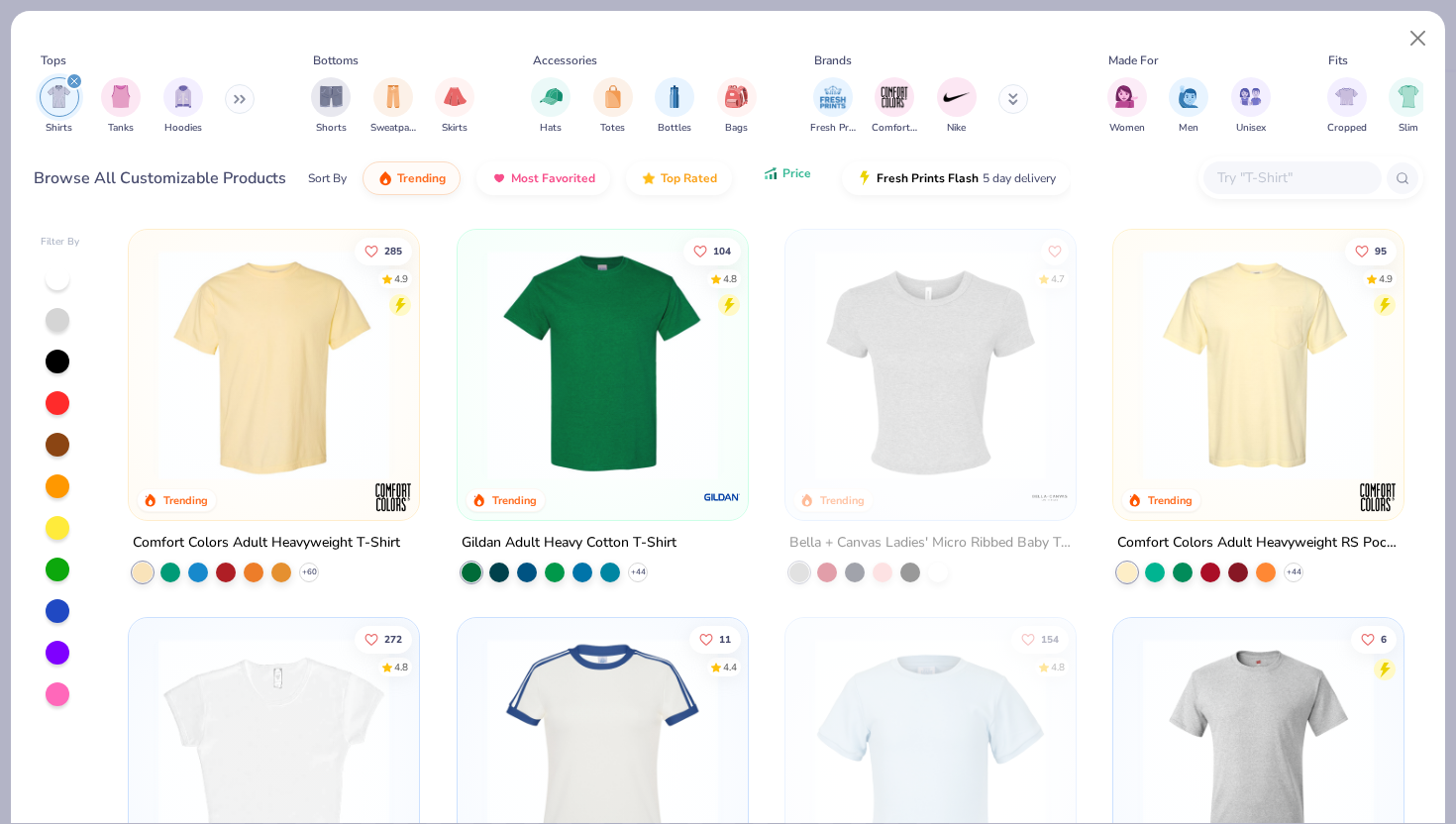 click on "Price" at bounding box center [786, 173] 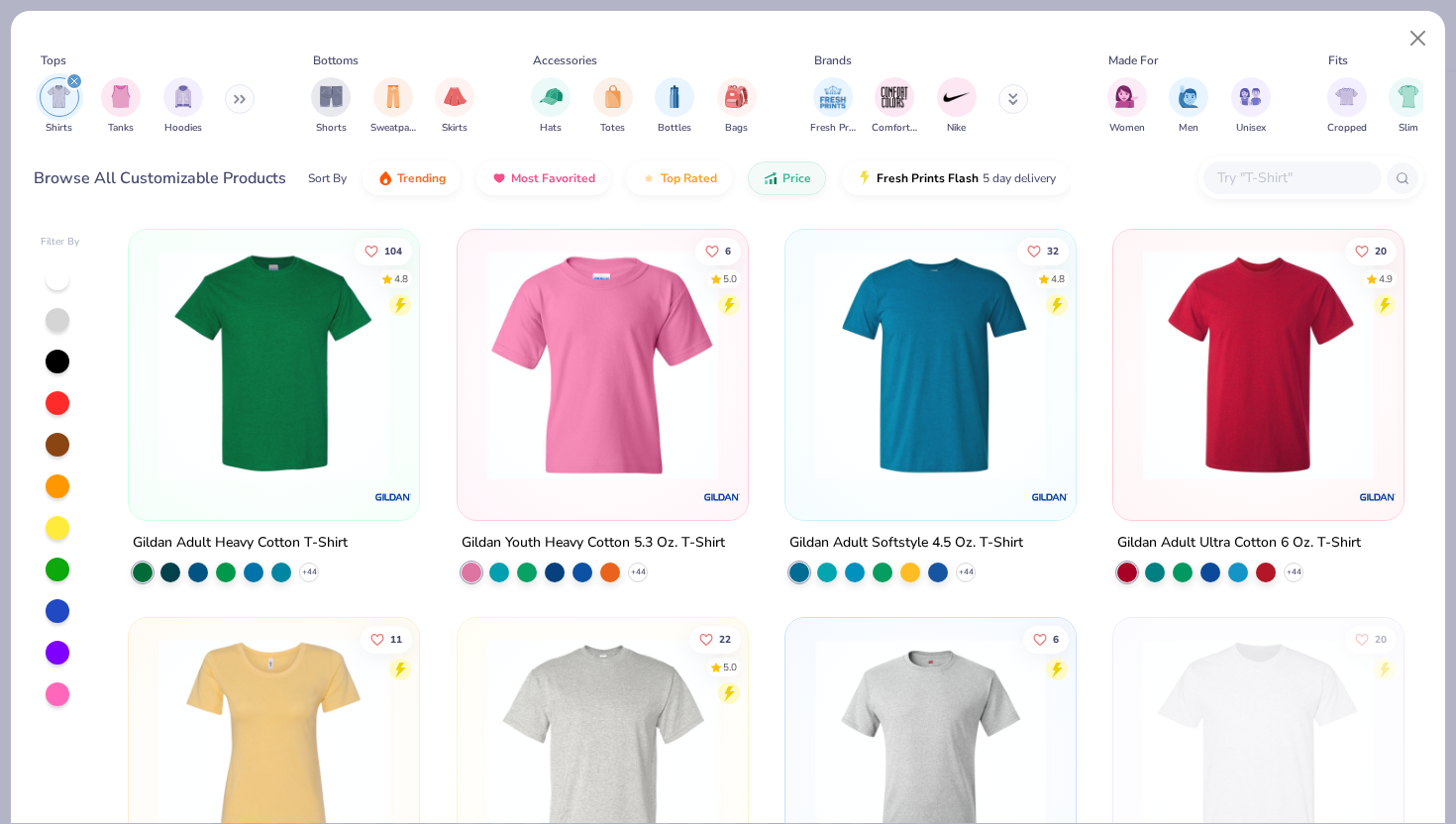 click on "Gildan Adult Heavy Cotton T-Shirt" at bounding box center (240, 543) 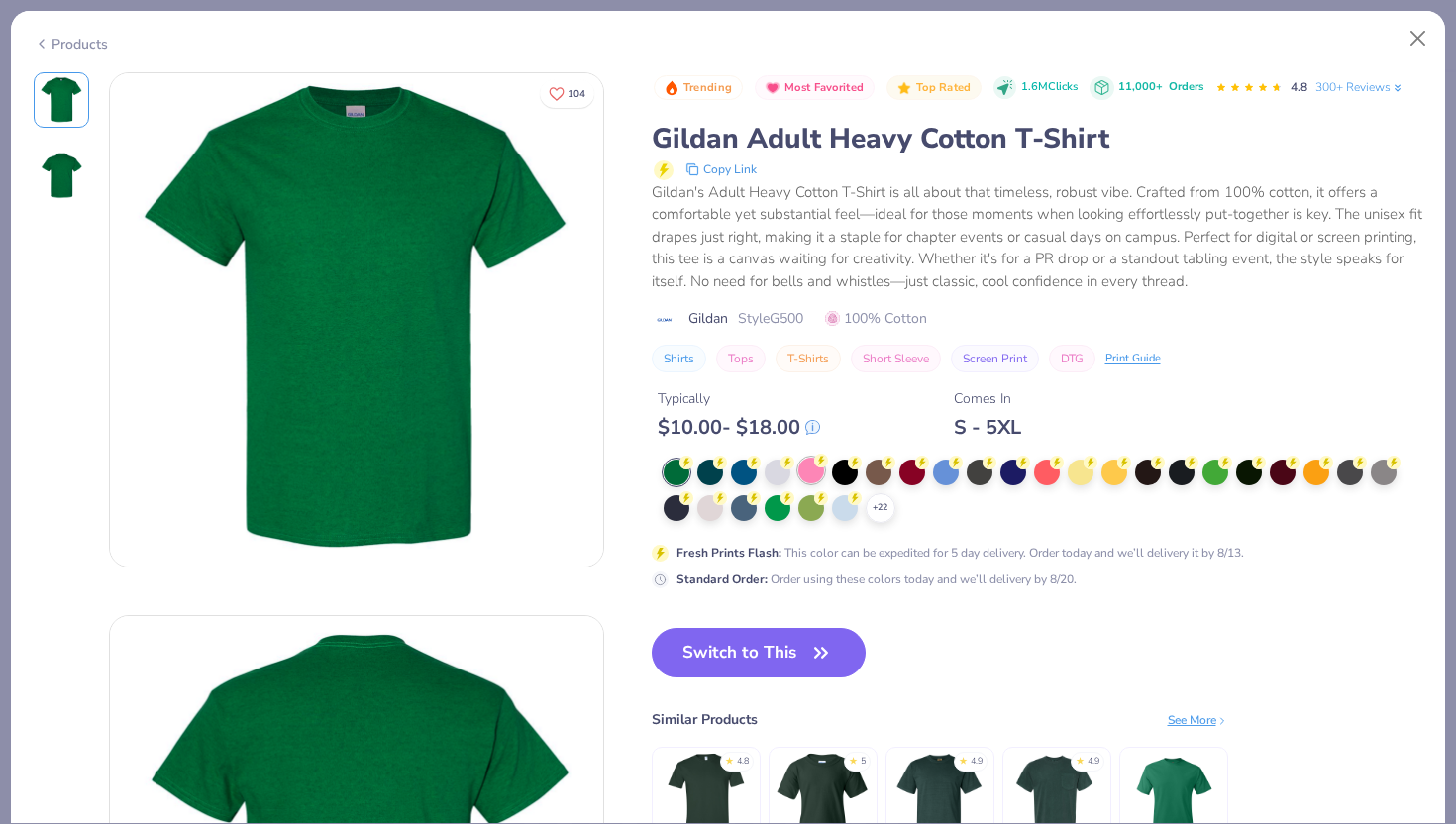 click at bounding box center [811, 470] 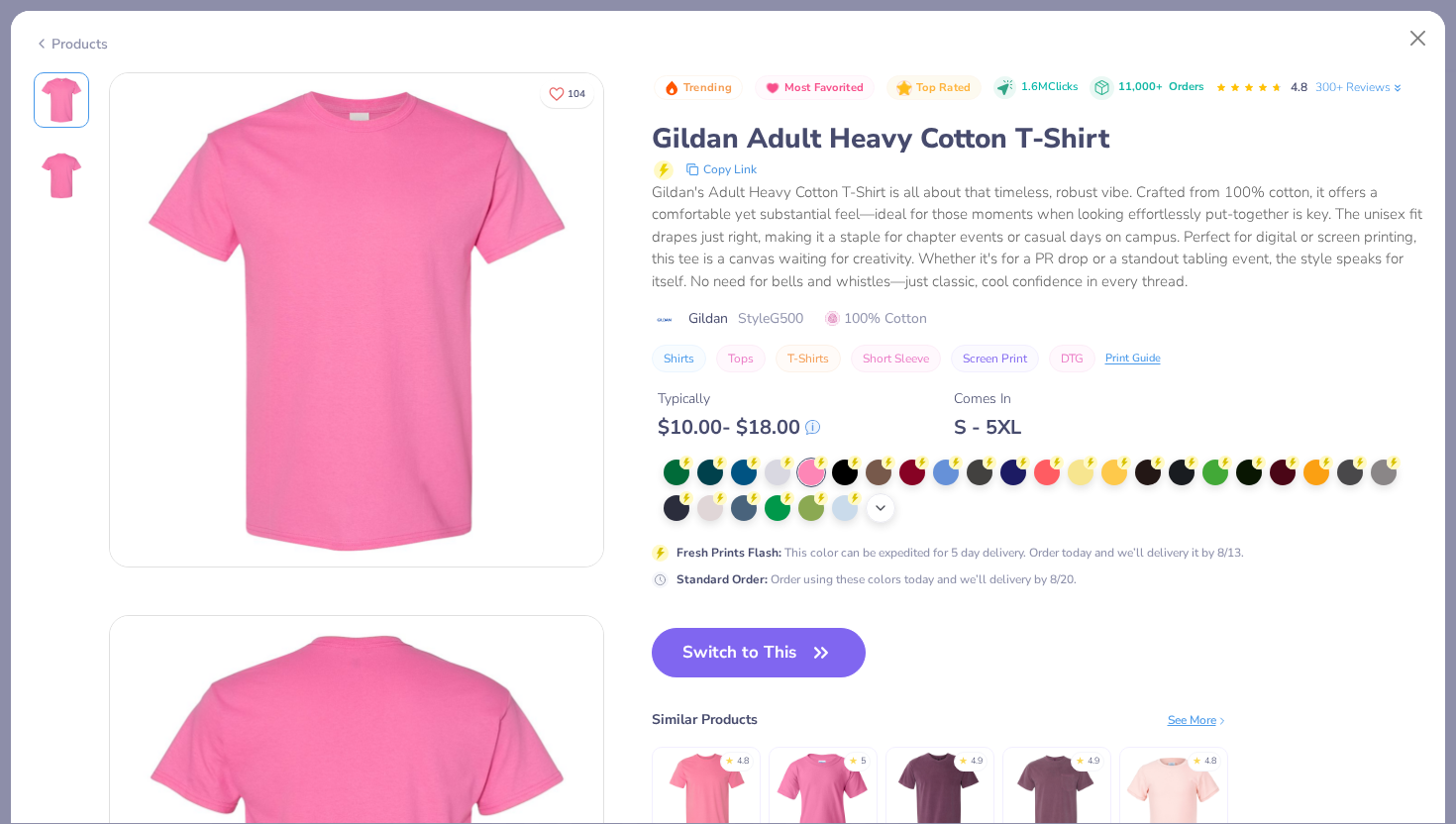 click 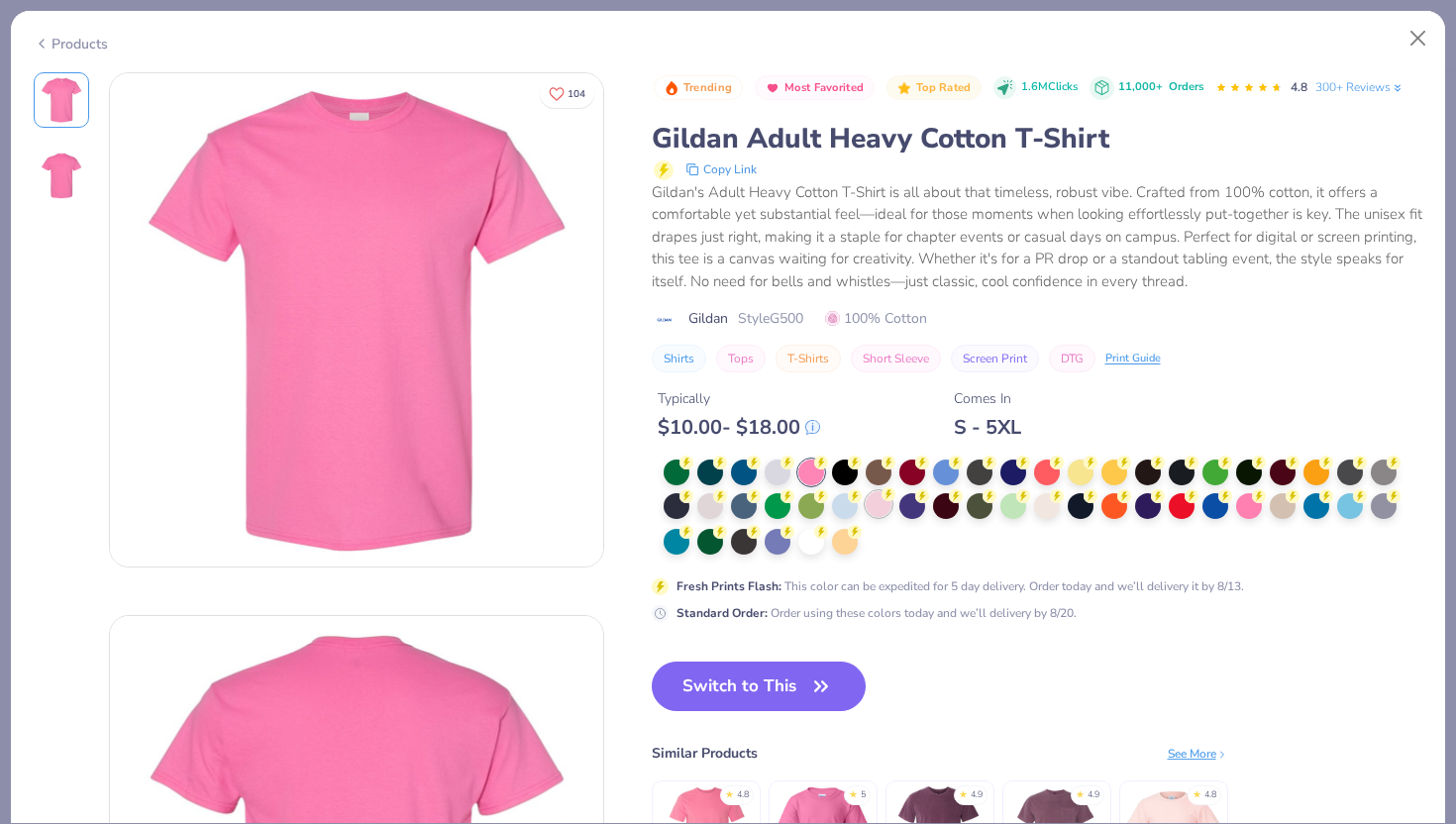 click at bounding box center [879, 504] 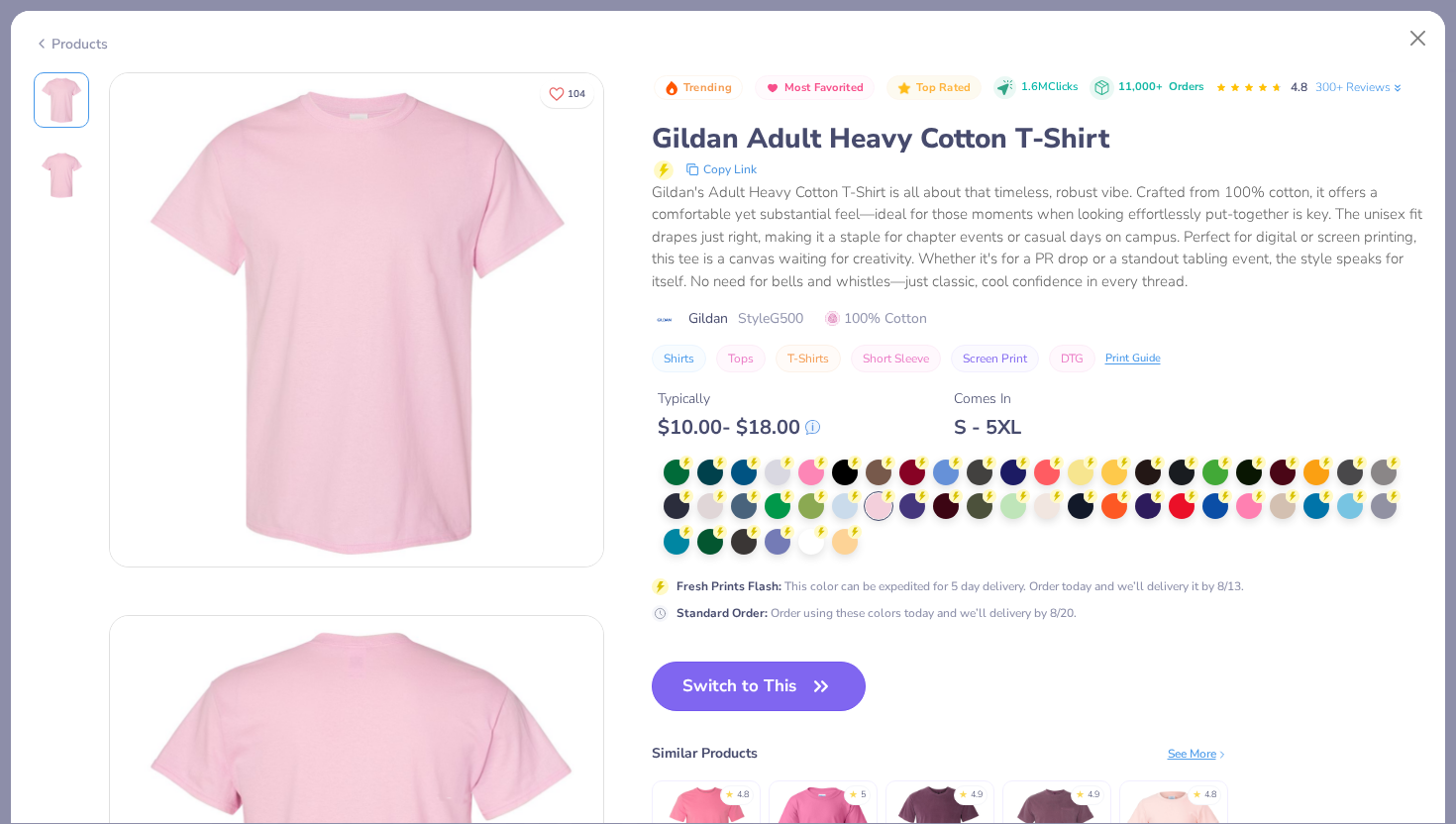 click on "Switch to This" at bounding box center [759, 686] 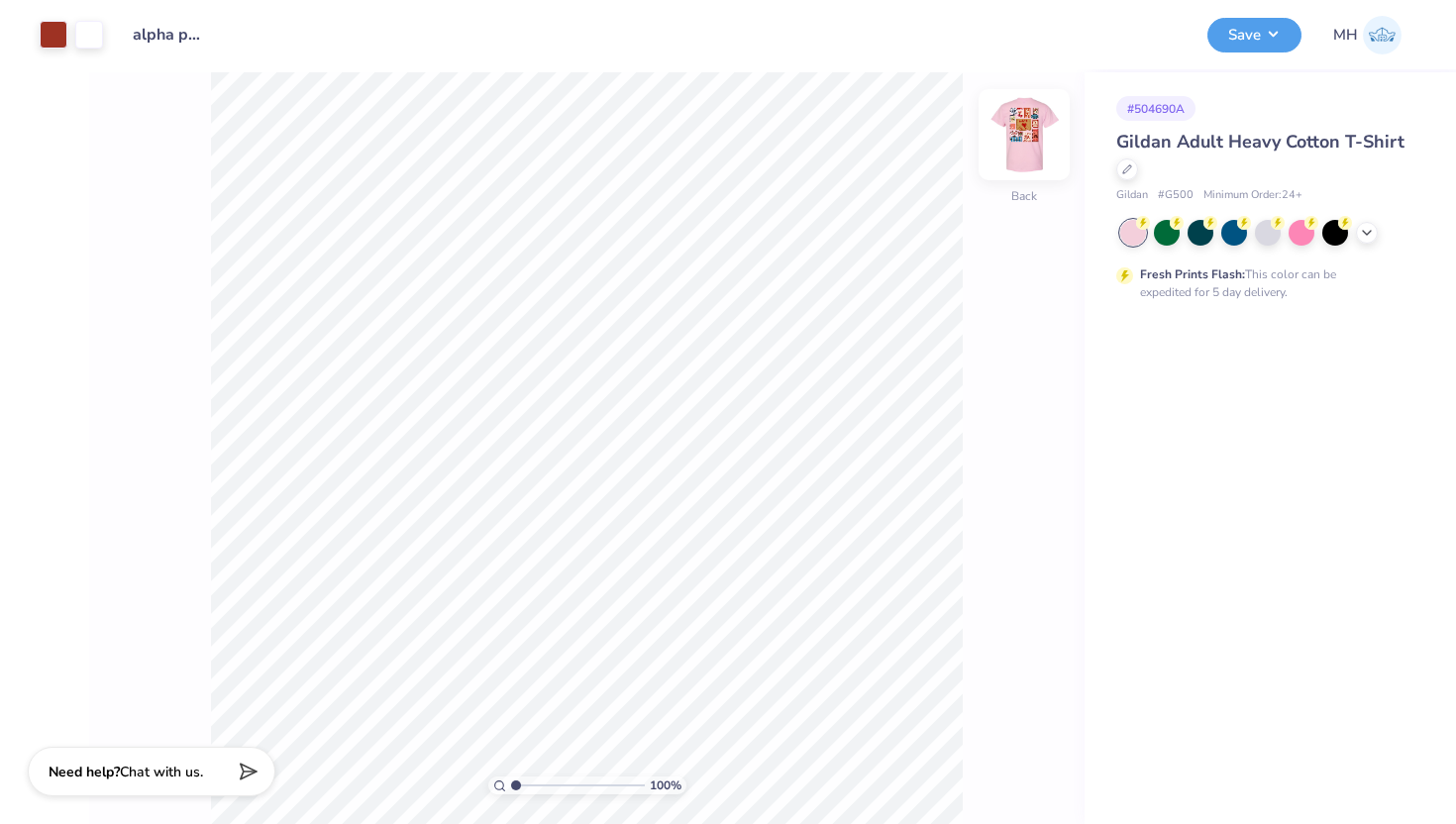 click at bounding box center [1024, 135] 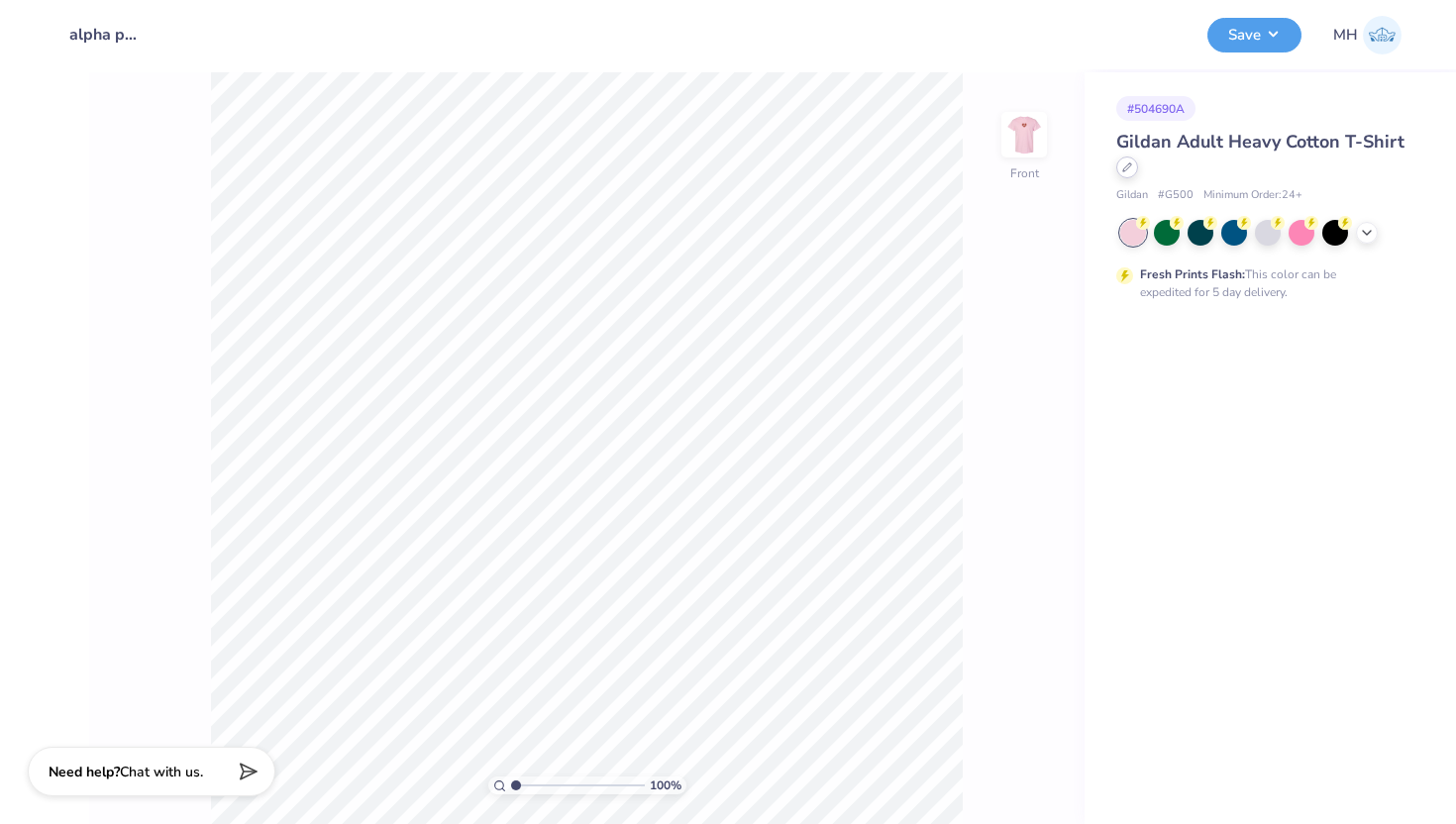 click at bounding box center (1127, 167) 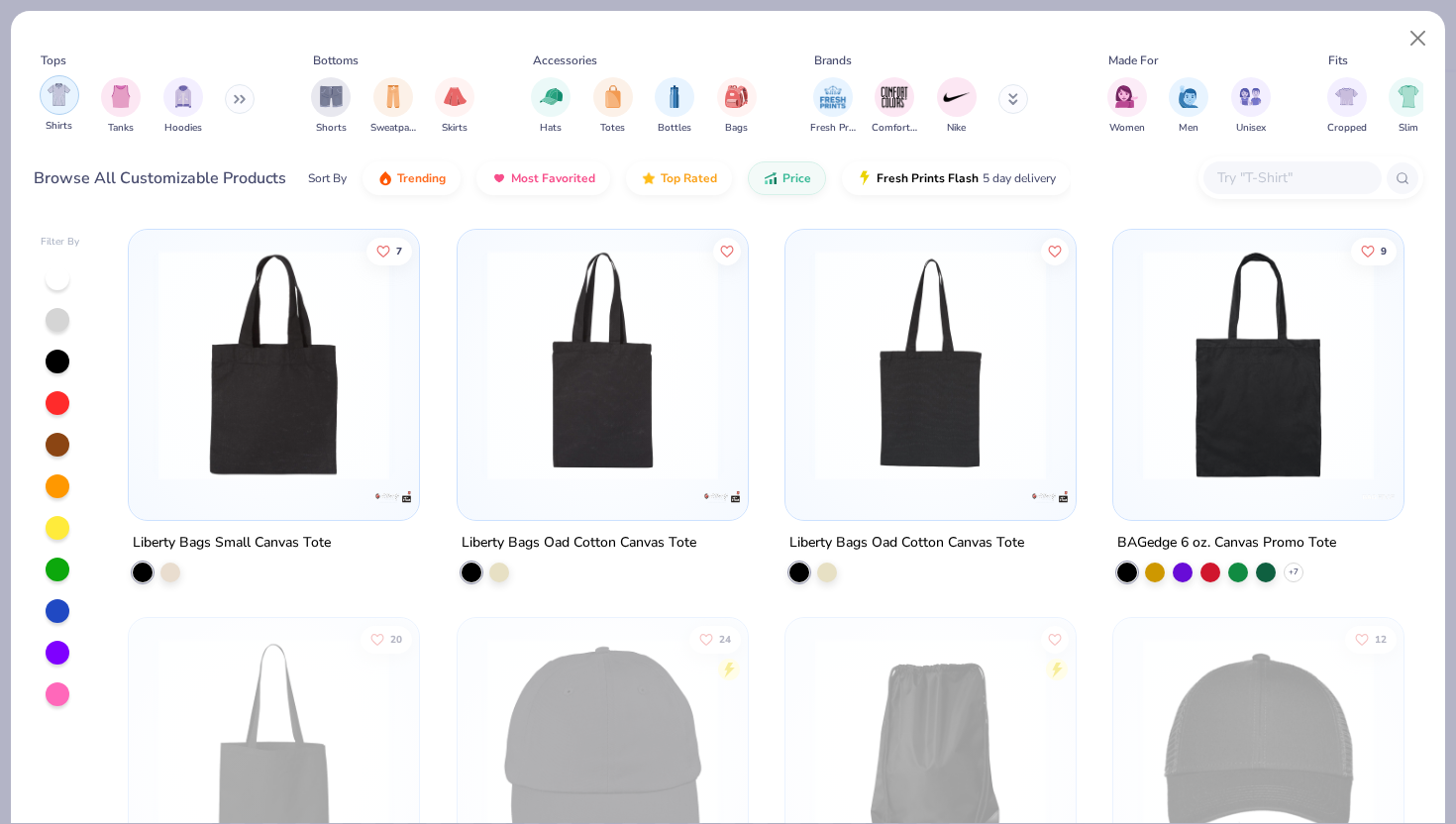 click on "Shirts" at bounding box center [59, 104] 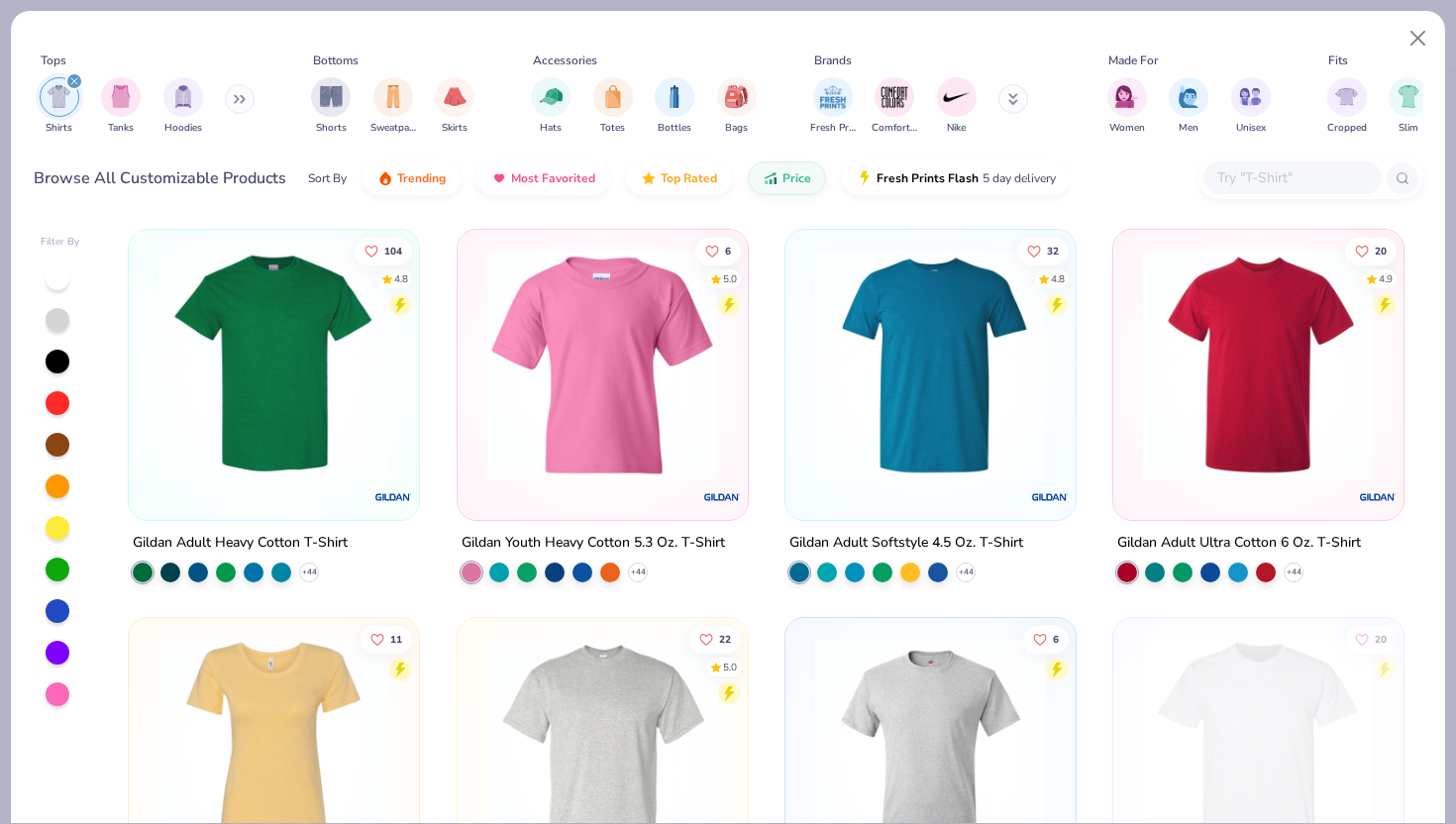click on "Sort By Trending Most Favorited Top Rated Price Fresh Prints Flash 5 day delivery" at bounding box center (689, 178) 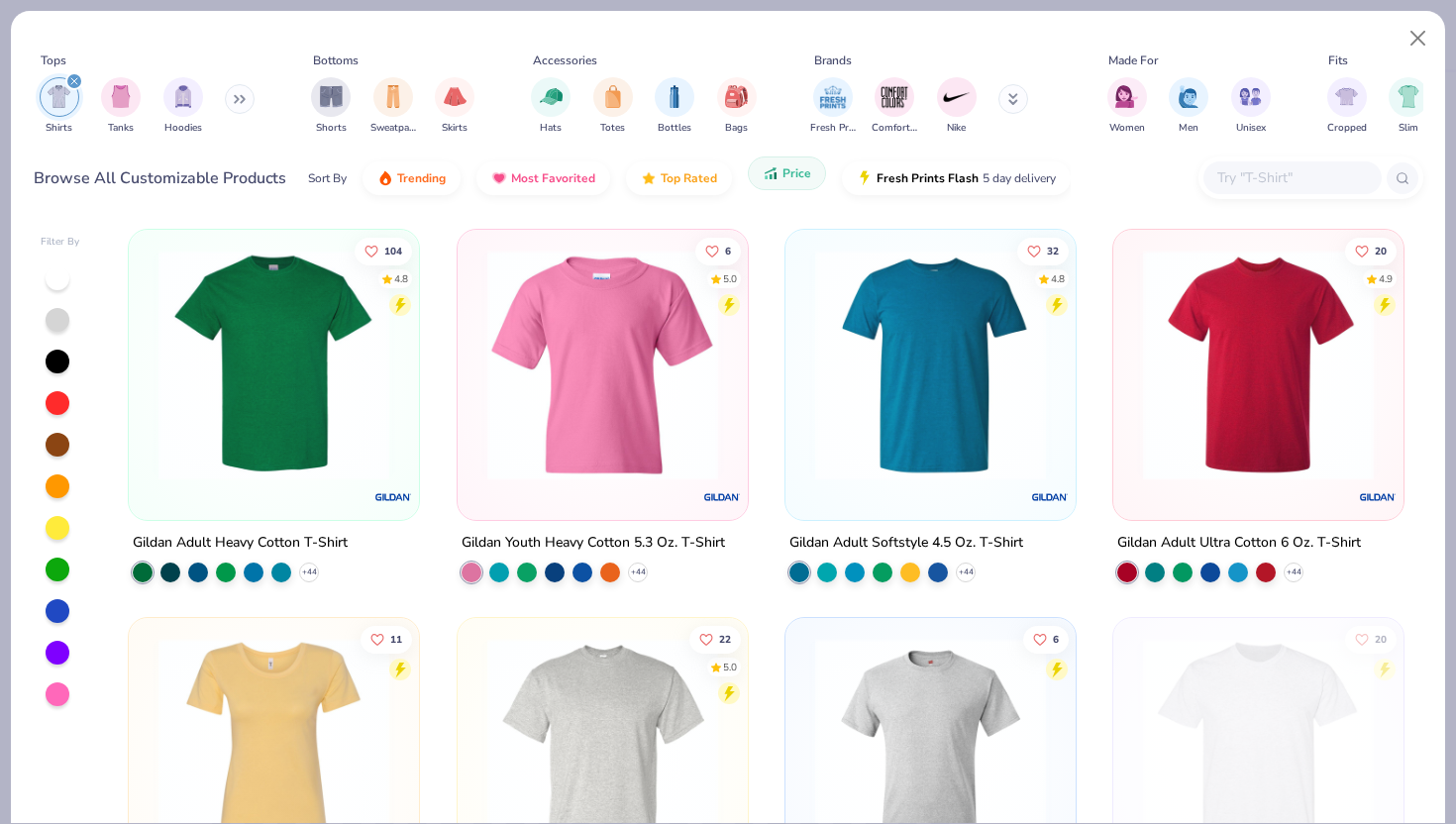 click on "Price" at bounding box center [786, 173] 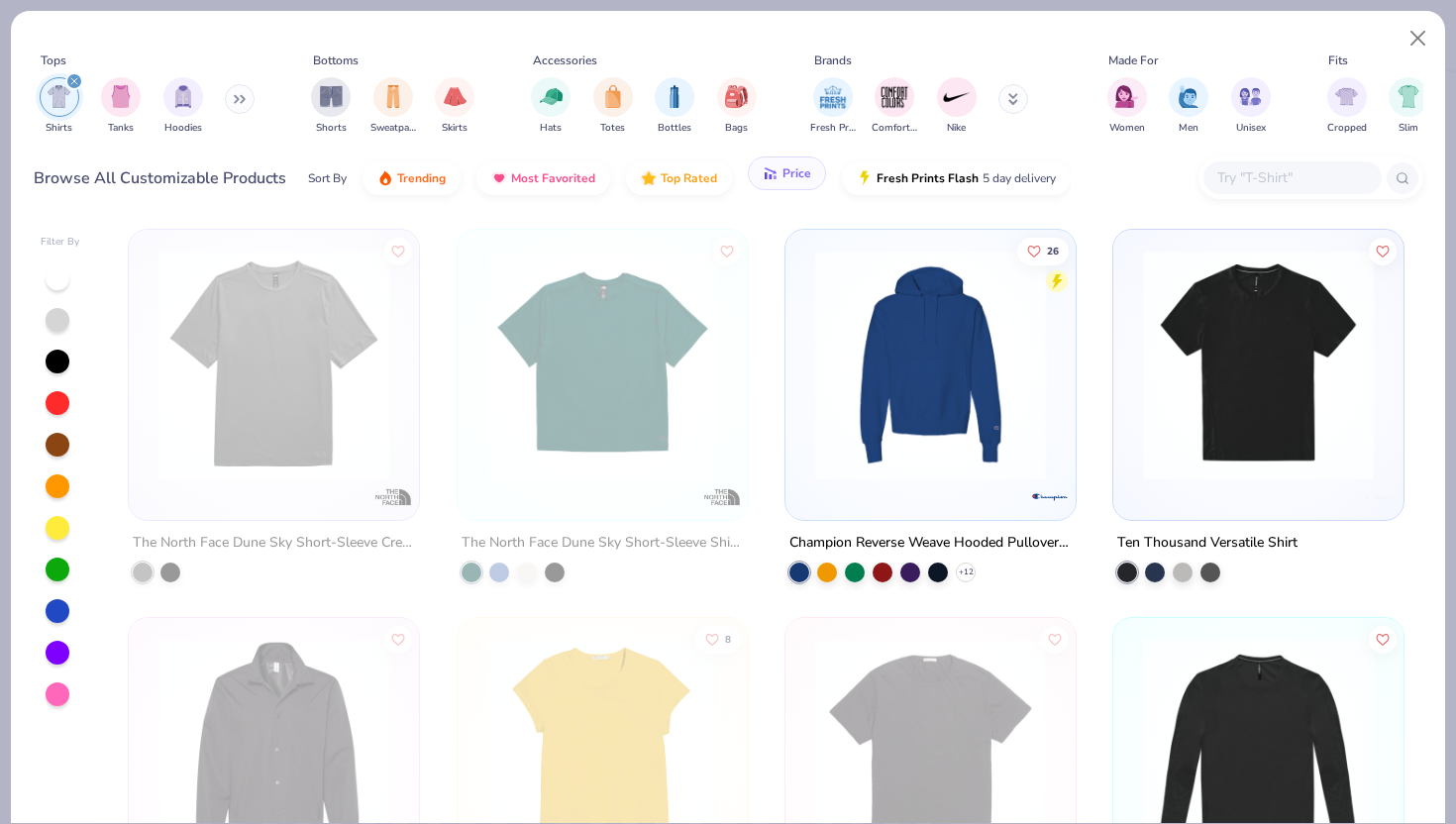 click on "Price" at bounding box center [796, 173] 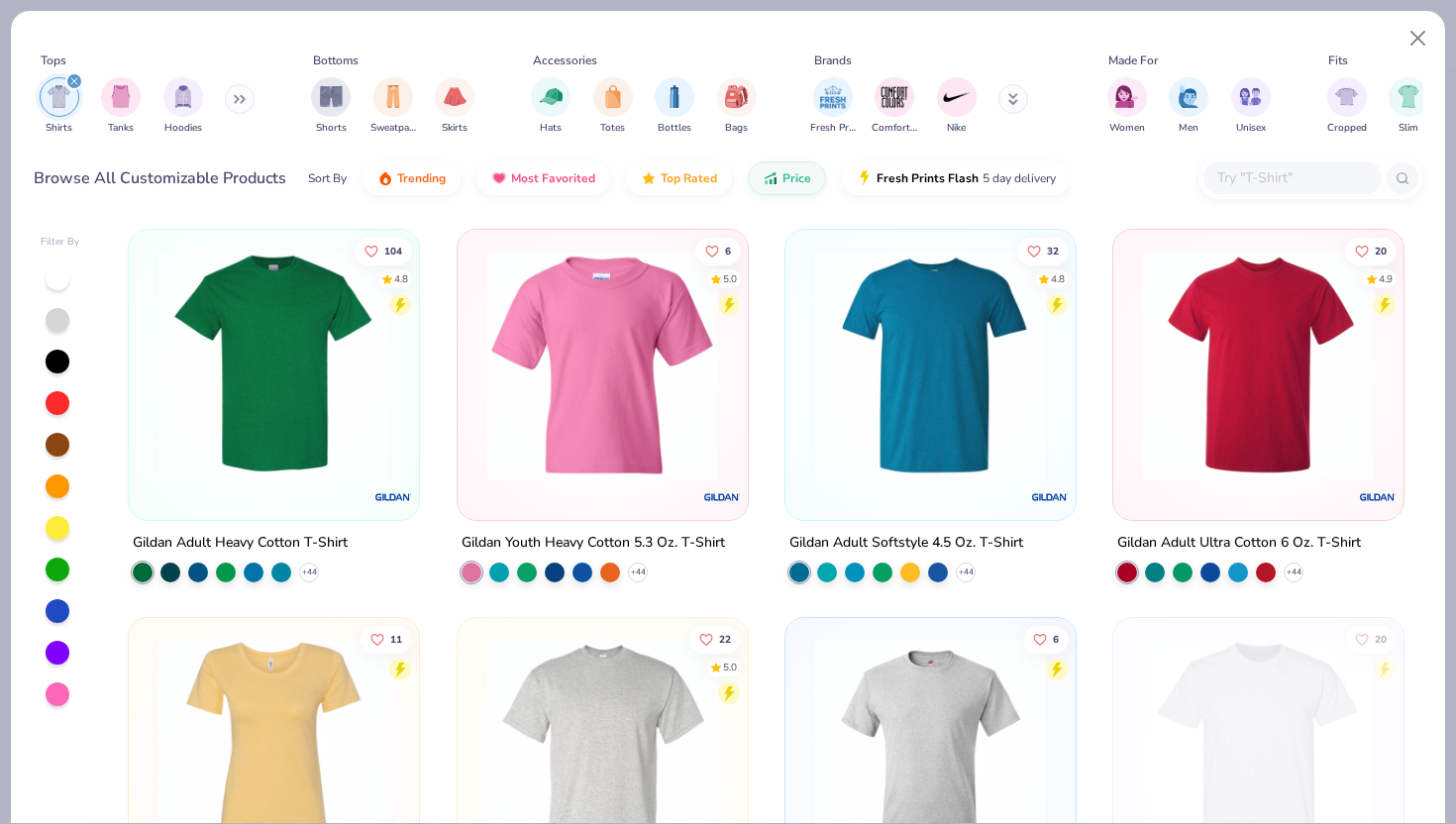 click on "Gildan Adult Heavy Cotton T-Shirt" at bounding box center [240, 543] 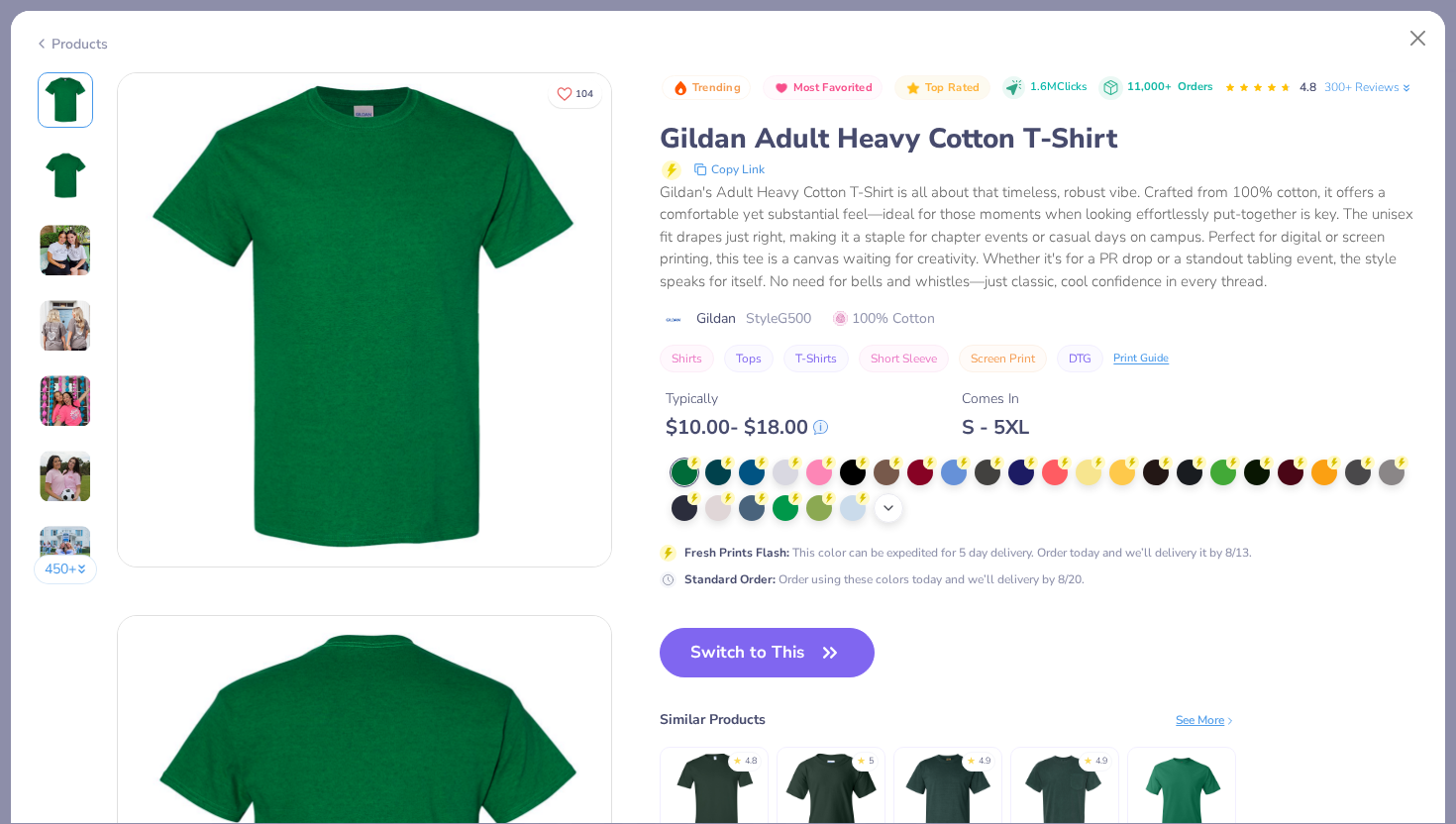 click on "+ 22" at bounding box center [888, 508] 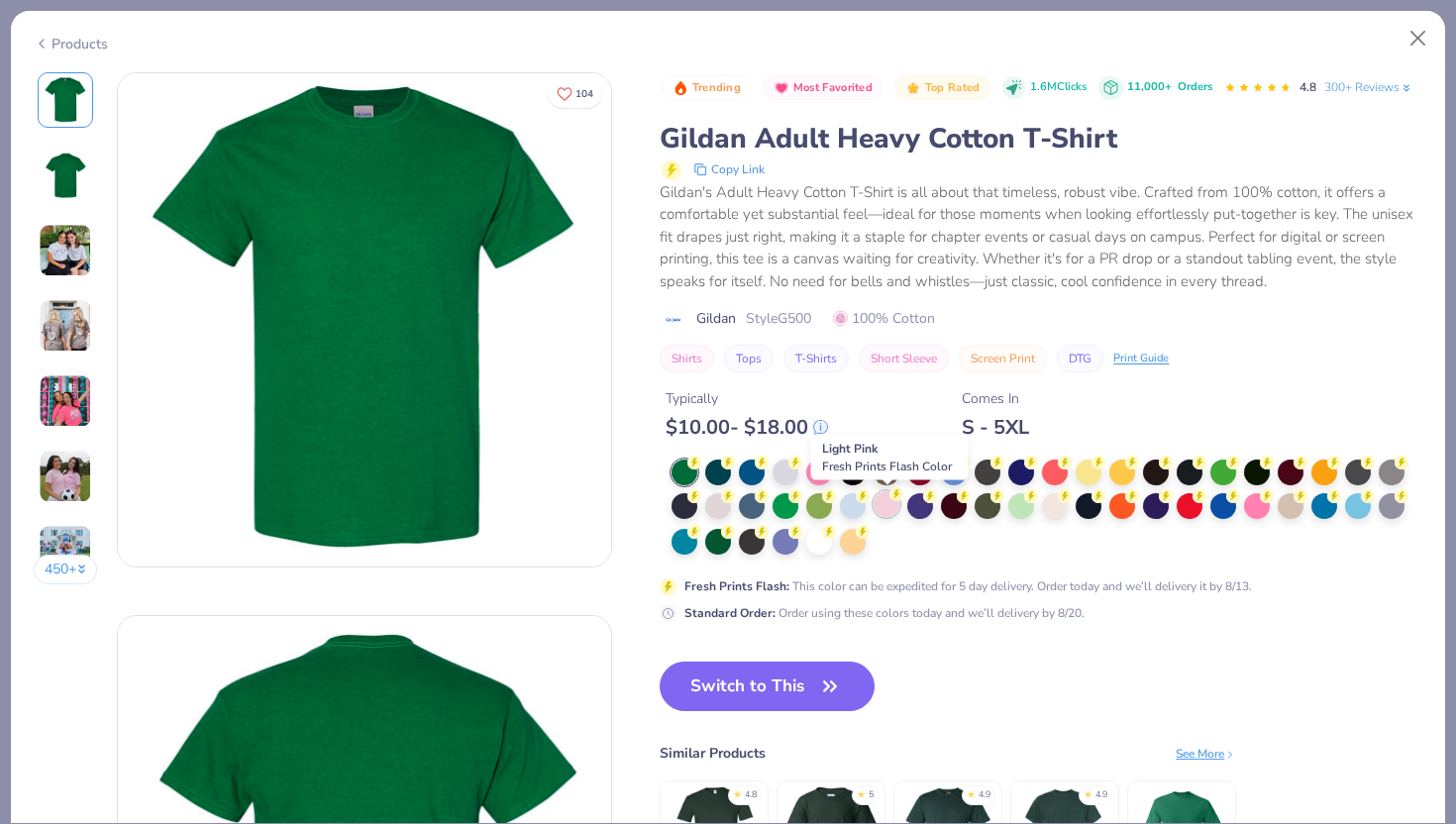 click at bounding box center [886, 504] 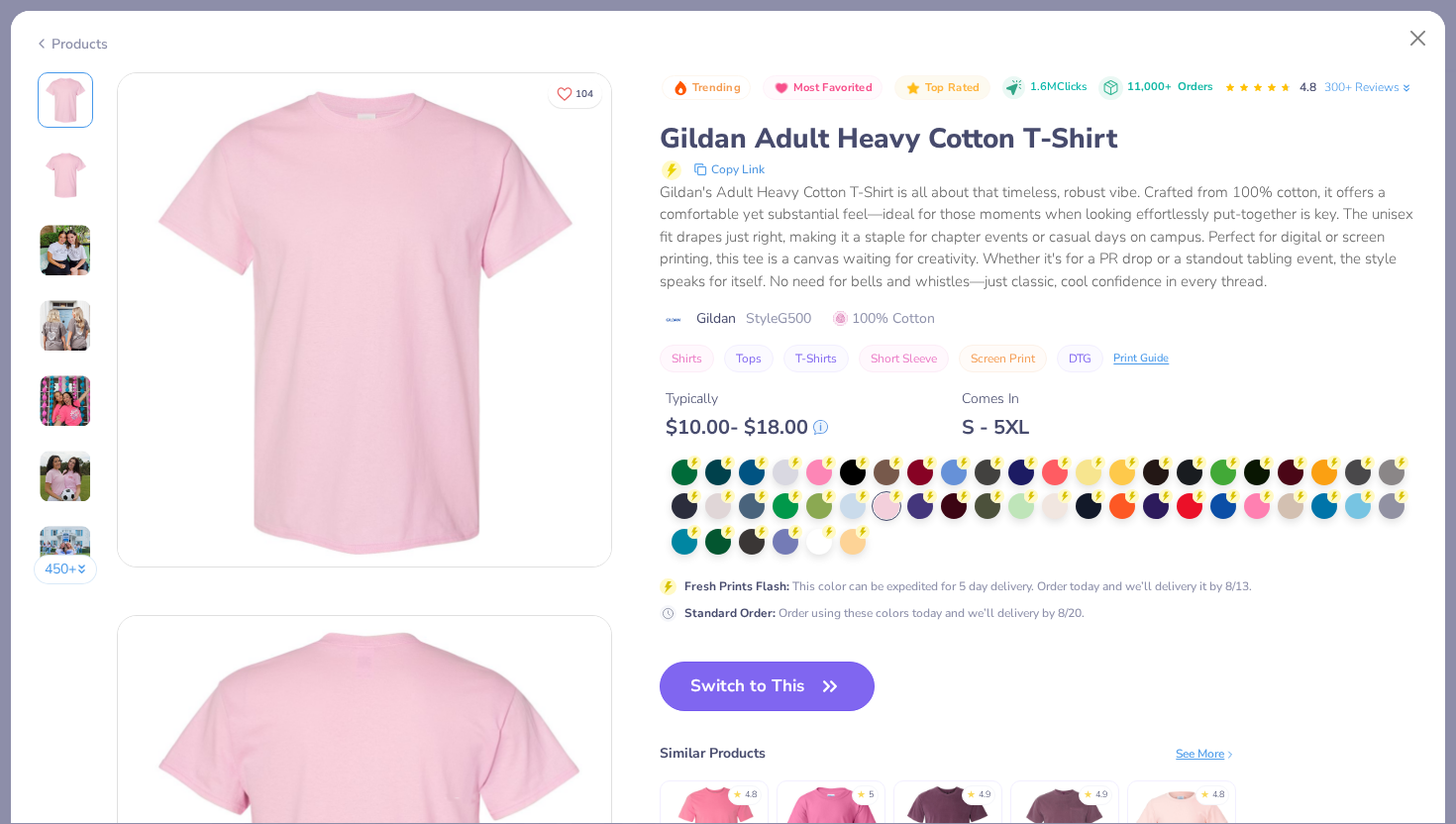 click on "Switch to This" at bounding box center (767, 686) 